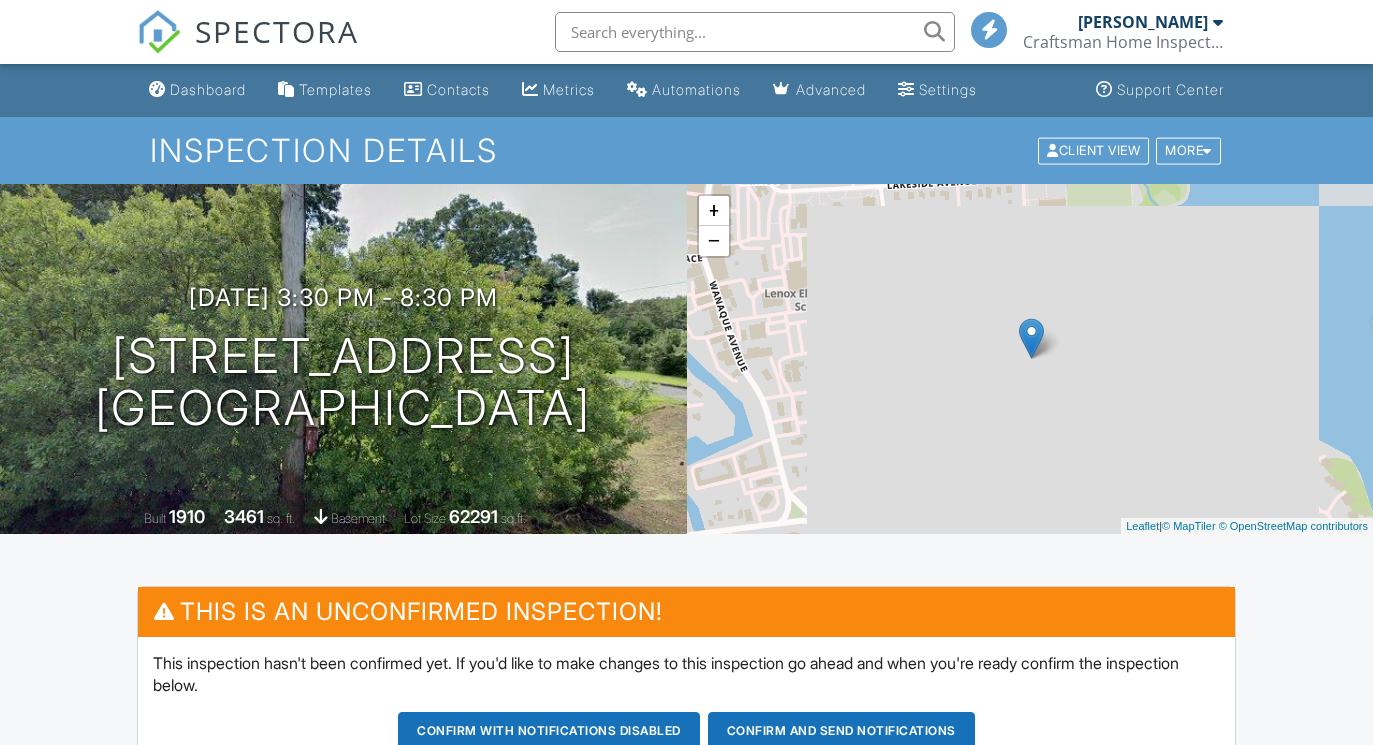scroll, scrollTop: 293, scrollLeft: 0, axis: vertical 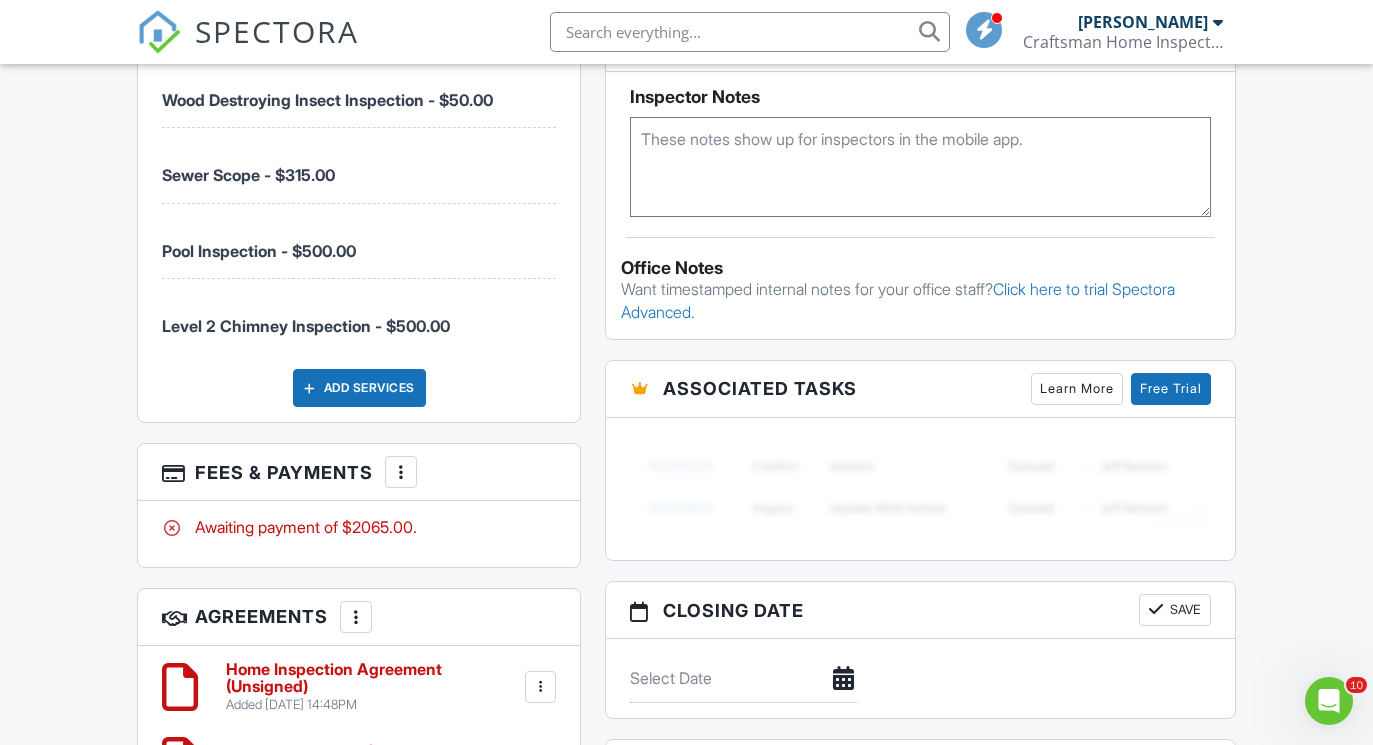 click at bounding box center [401, 472] 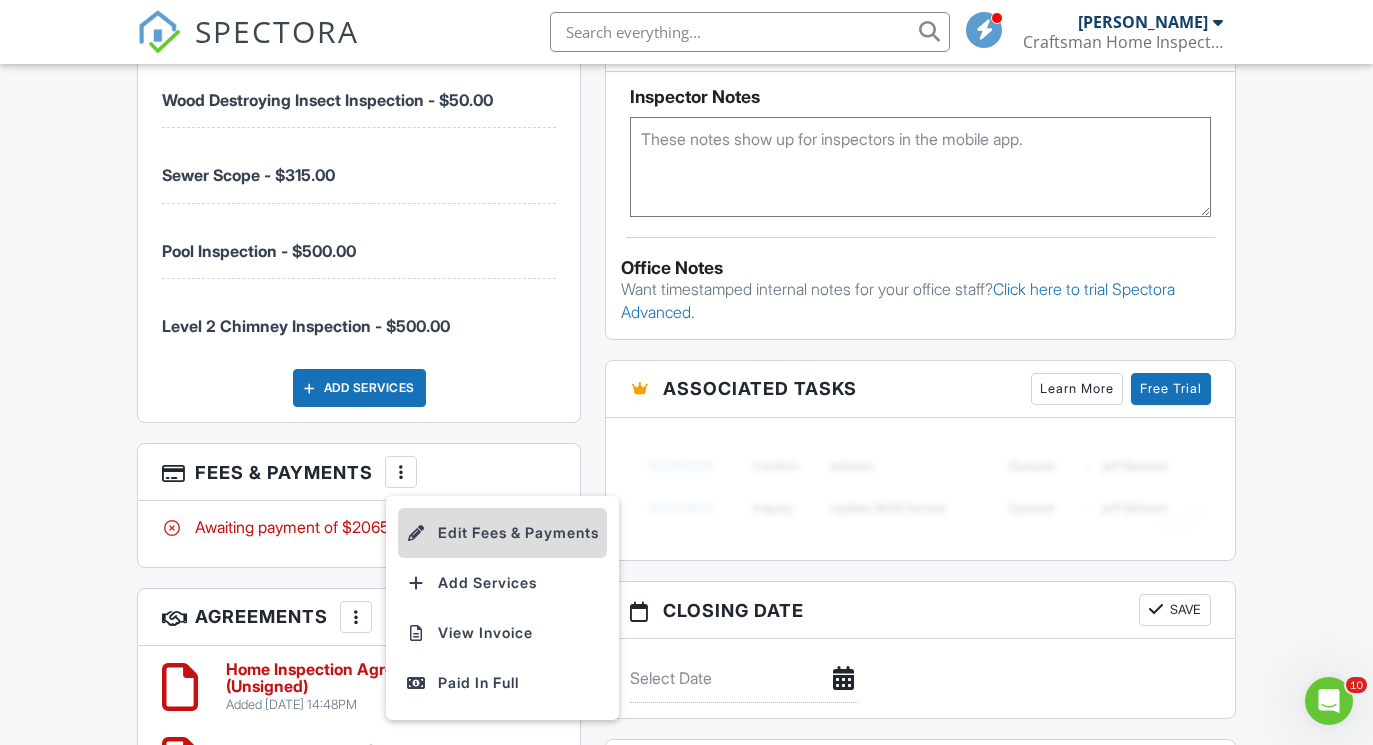 click on "Edit Fees & Payments" at bounding box center [502, 533] 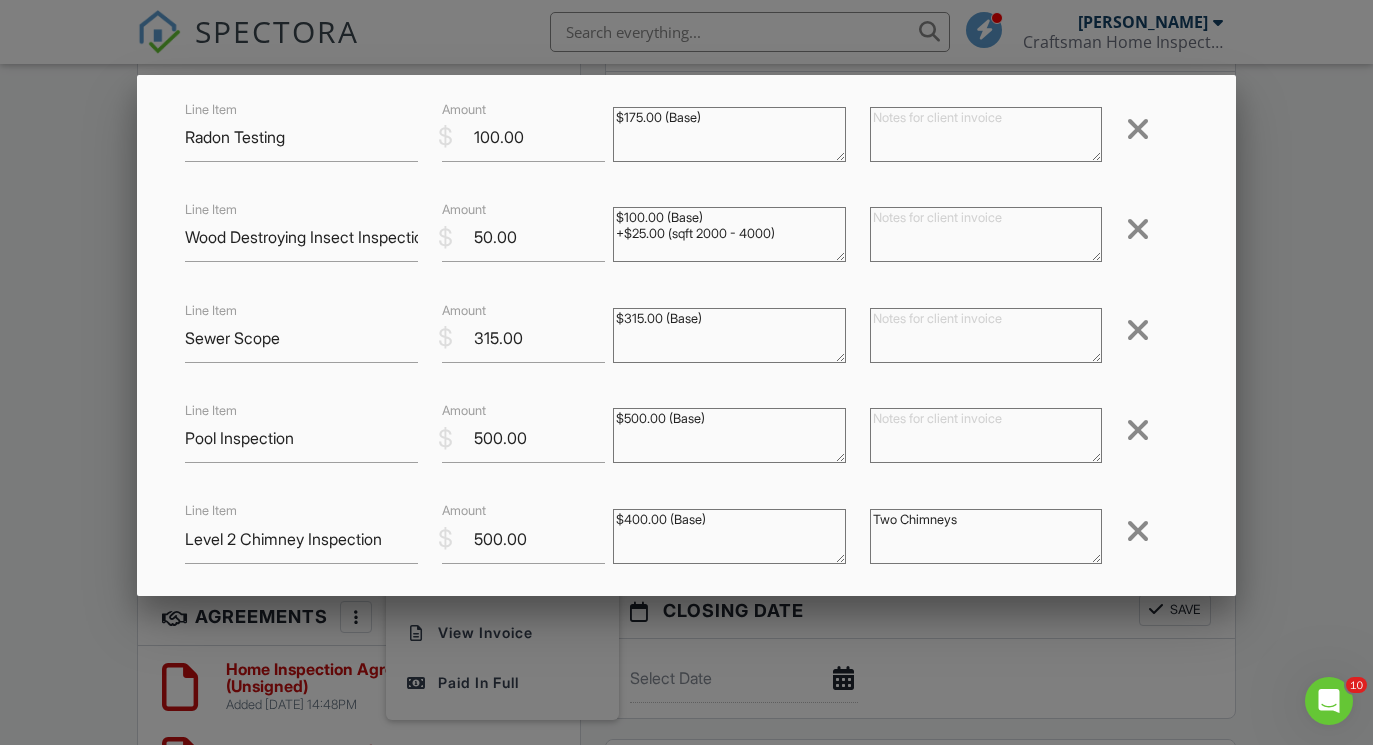 scroll, scrollTop: 265, scrollLeft: 0, axis: vertical 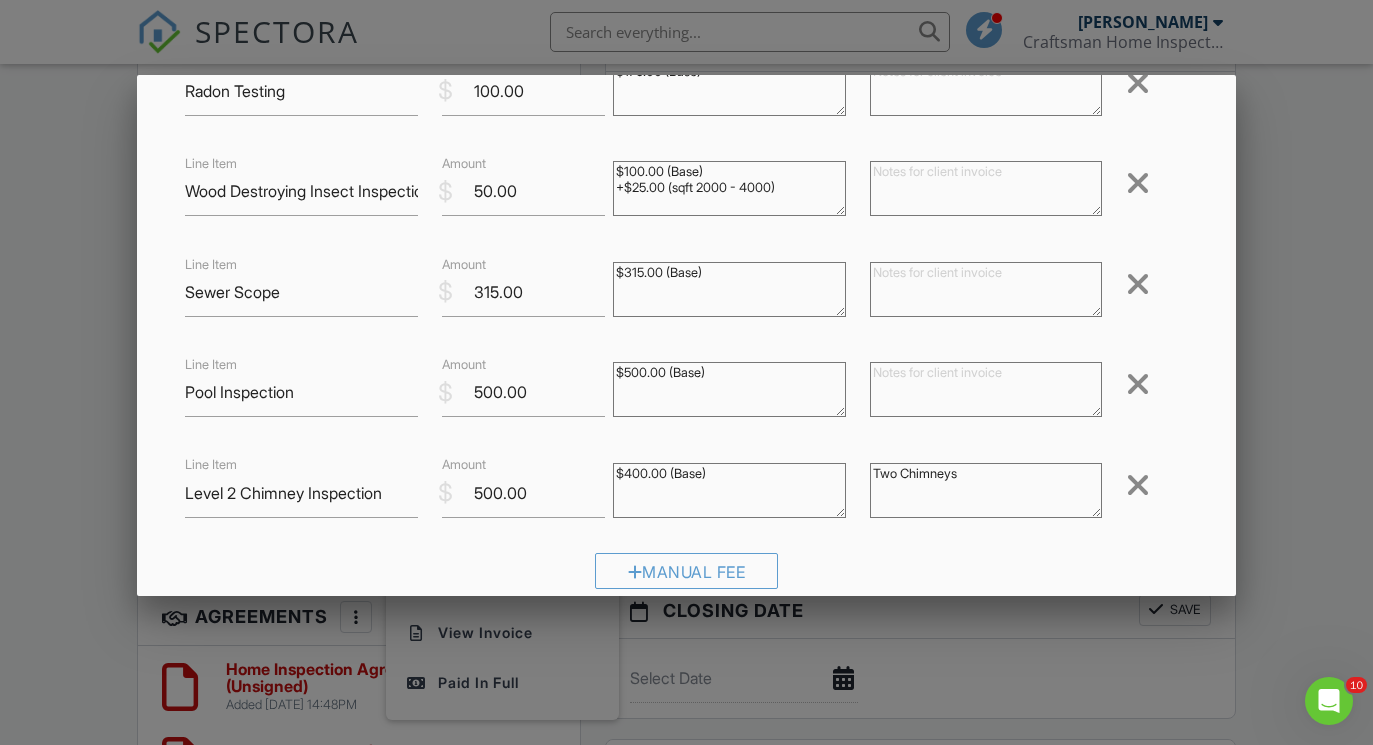 click at bounding box center [1138, 485] 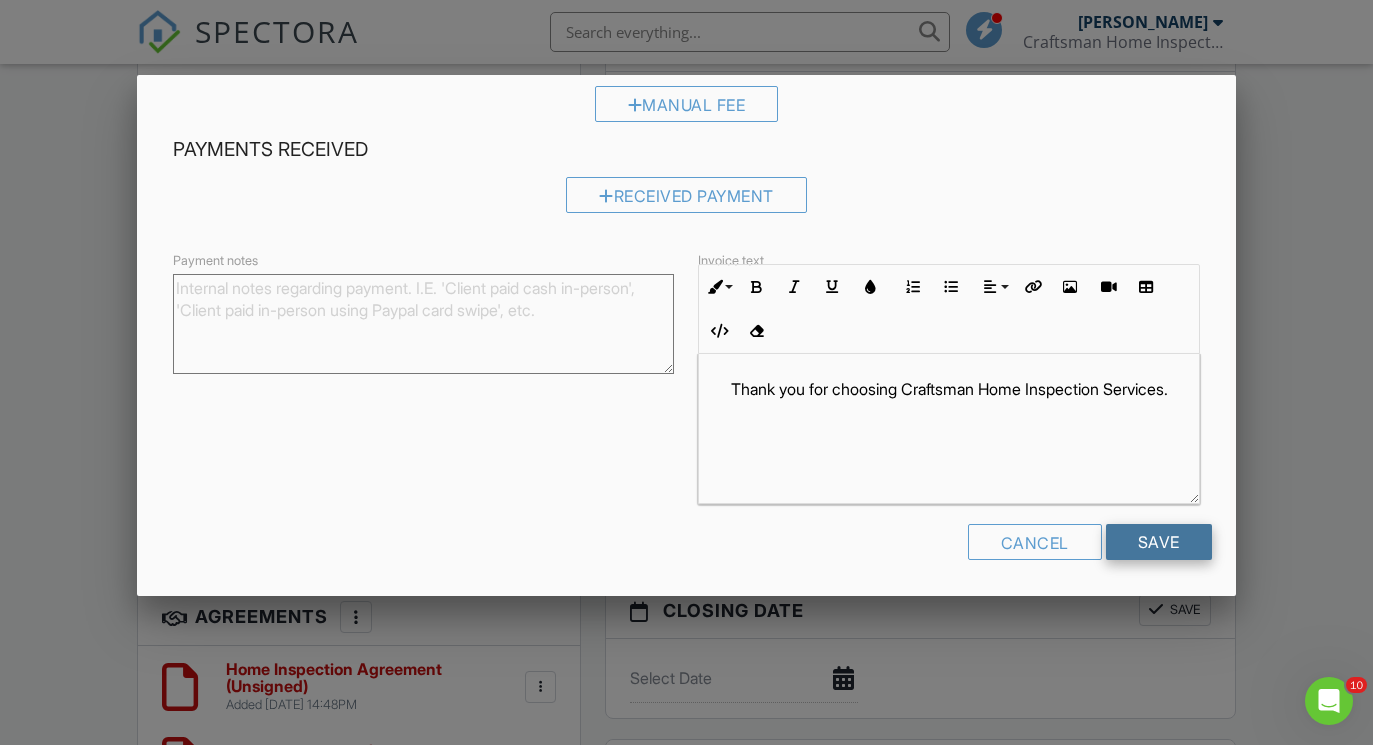 scroll, scrollTop: 631, scrollLeft: 0, axis: vertical 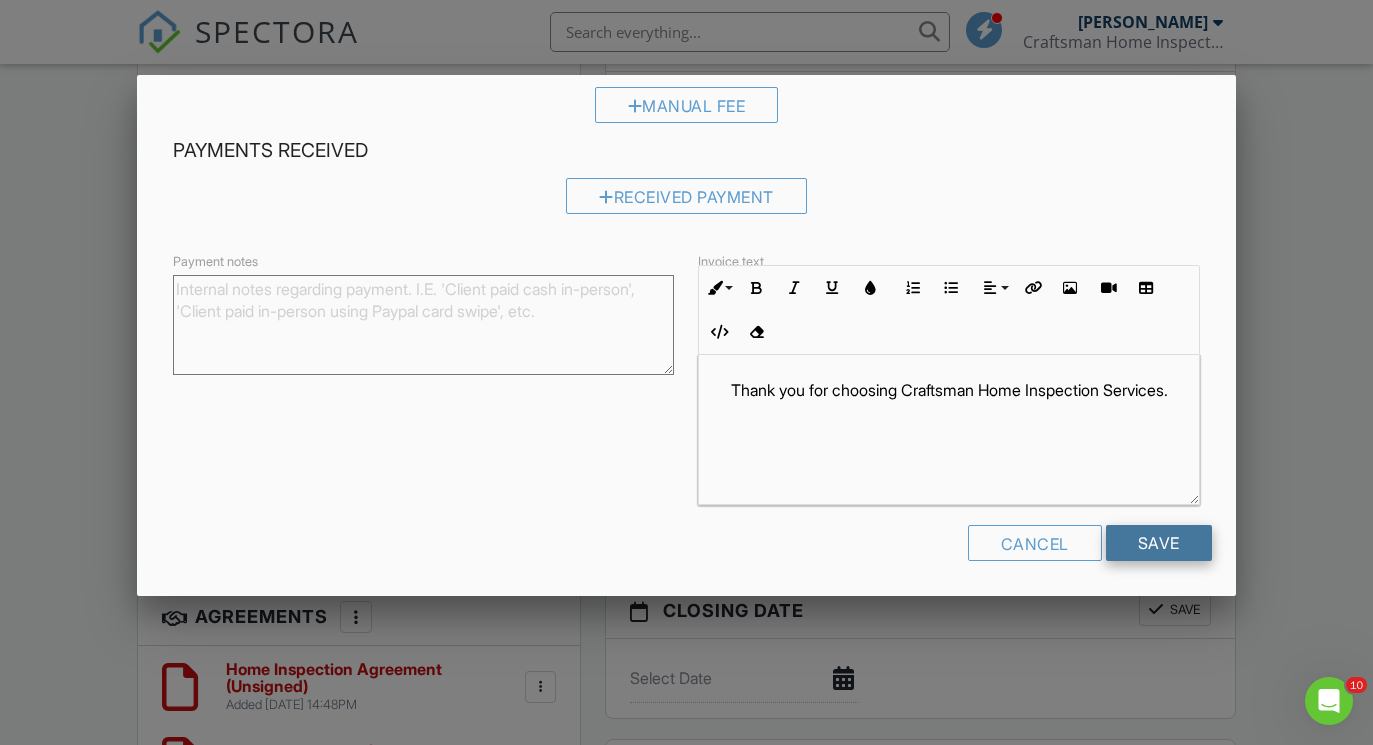 click on "Save" at bounding box center (1159, 543) 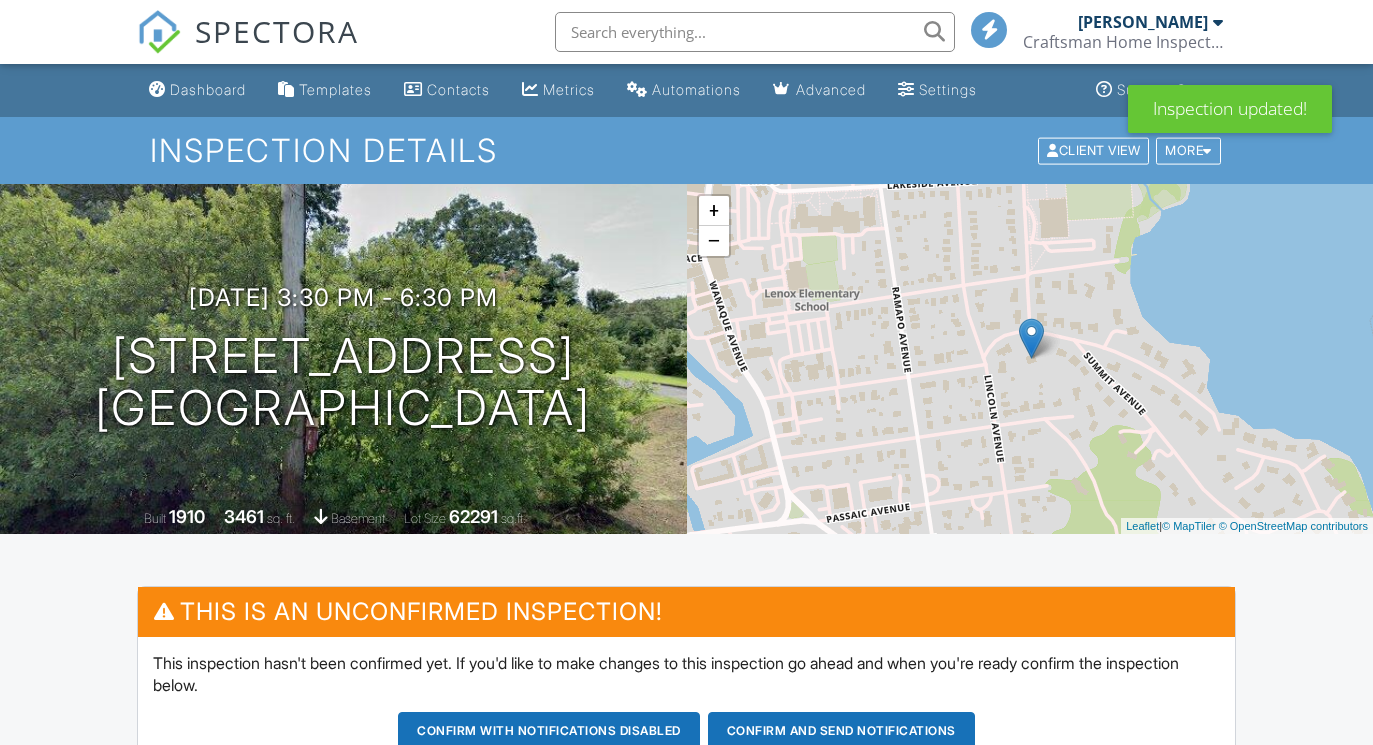 scroll, scrollTop: 0, scrollLeft: 0, axis: both 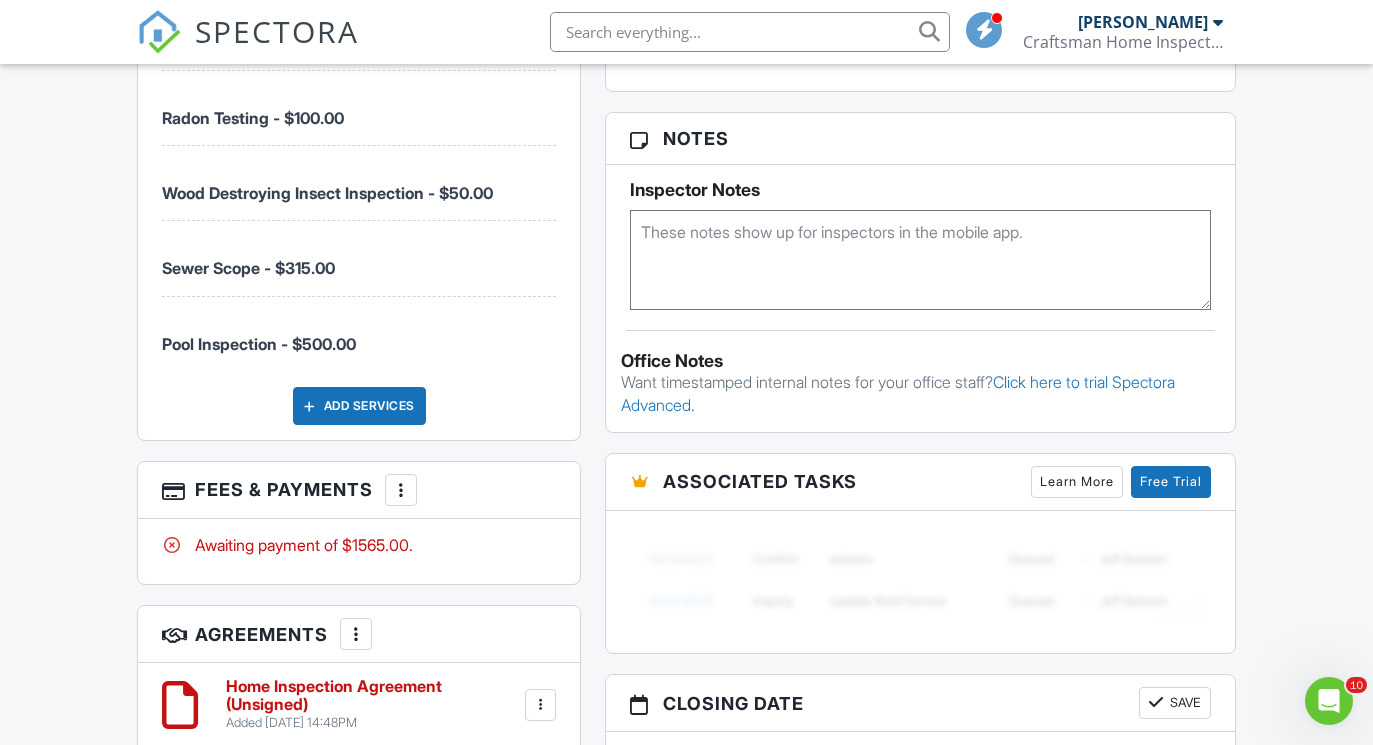 click on "Learn More" at bounding box center (1077, 482) 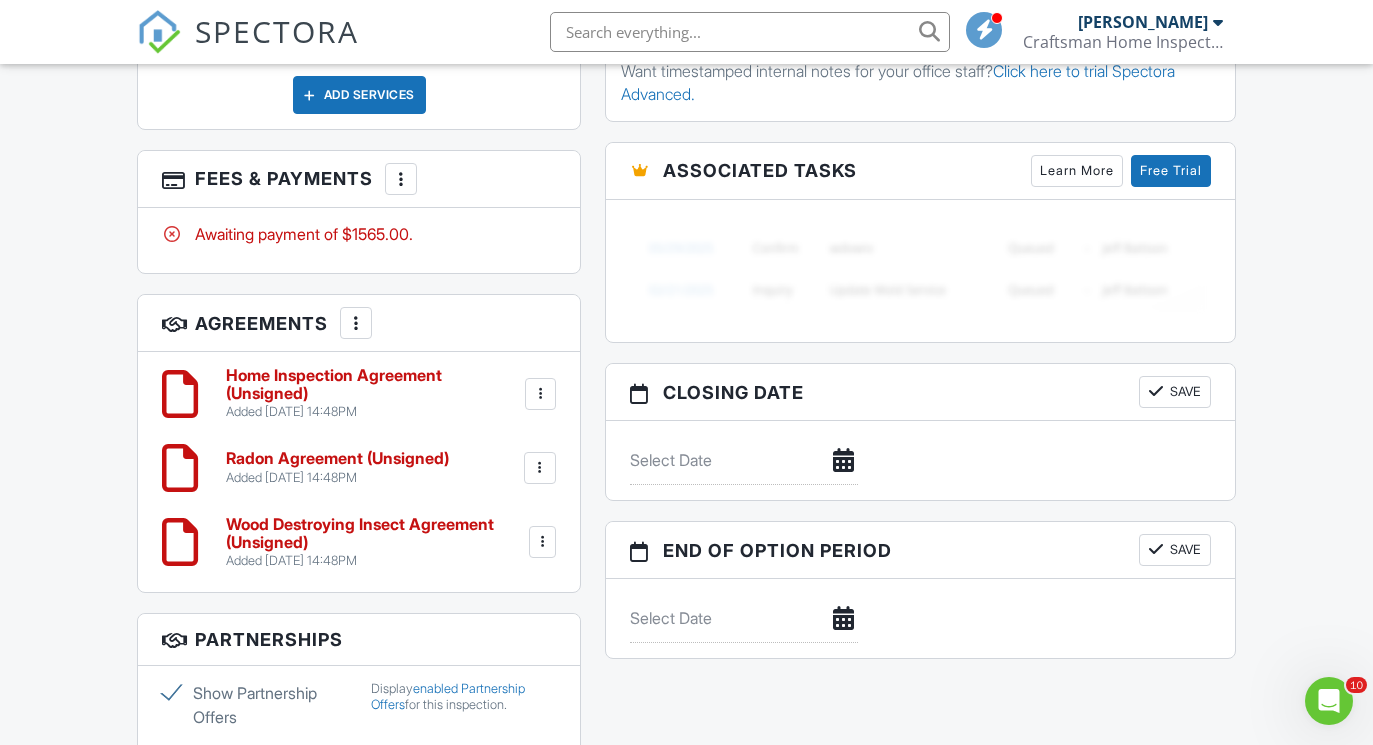 scroll, scrollTop: 1803, scrollLeft: 0, axis: vertical 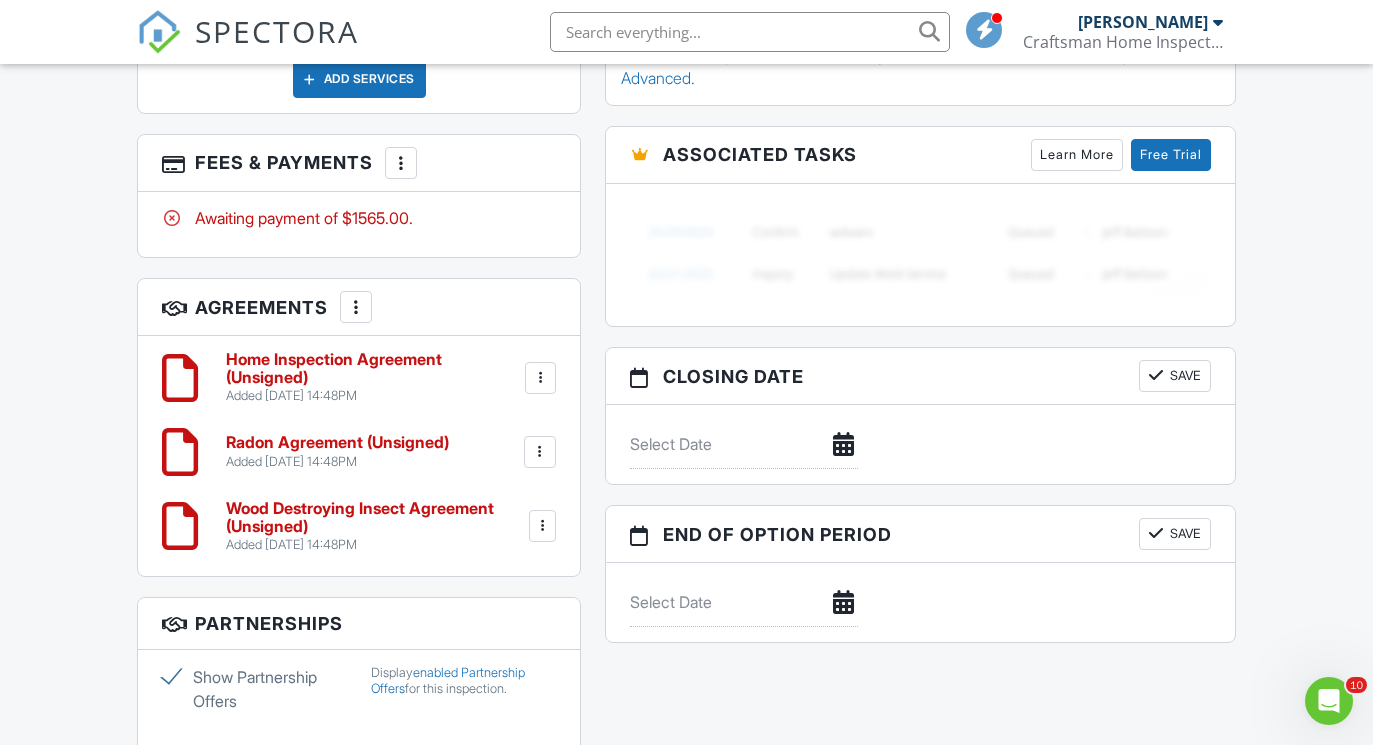 click at bounding box center [540, 378] 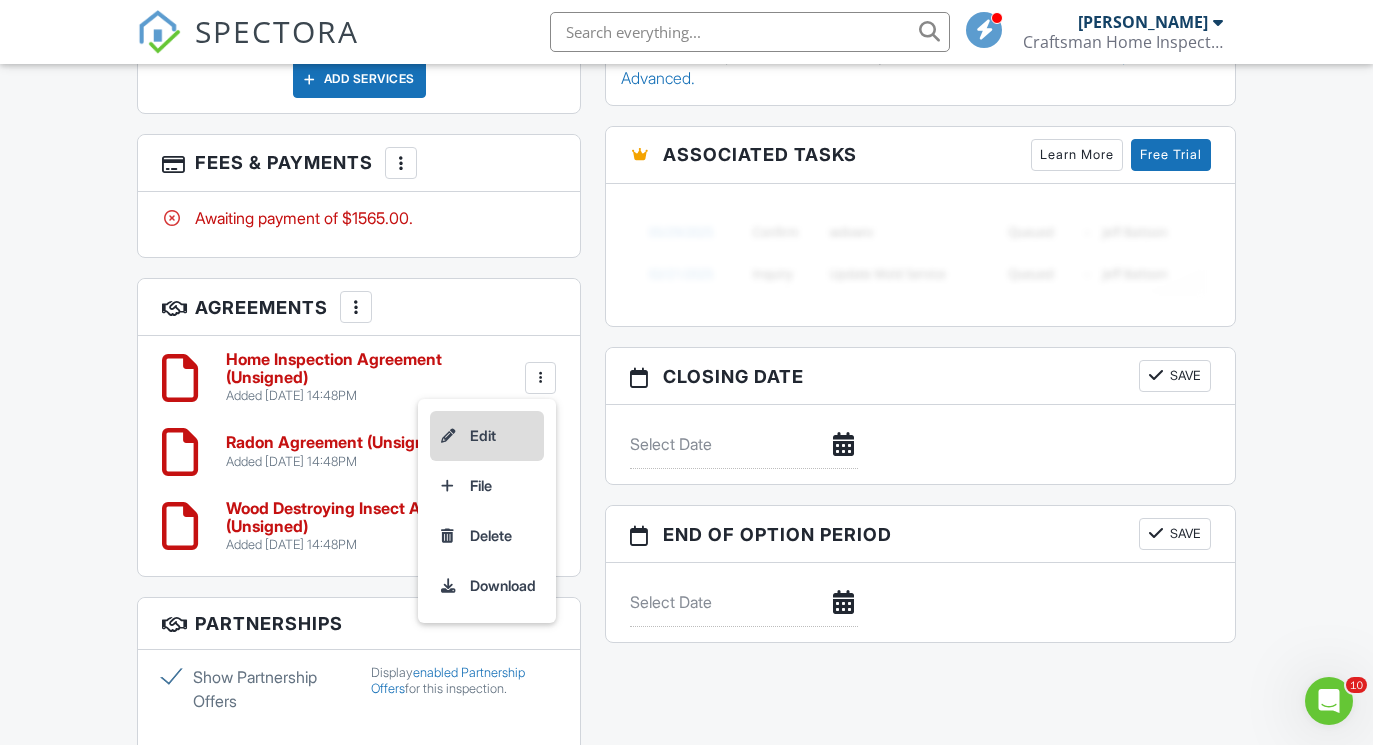 click on "Edit" at bounding box center [487, 436] 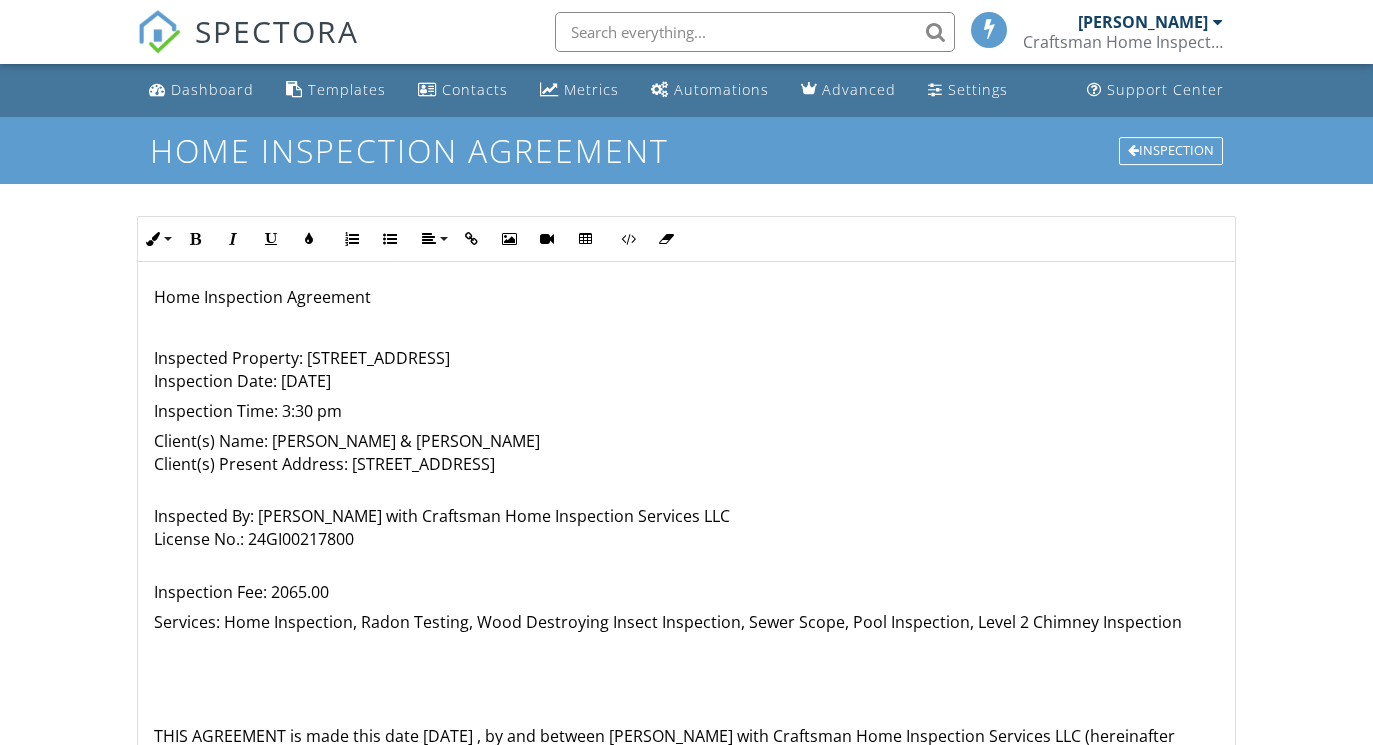 scroll, scrollTop: 0, scrollLeft: 0, axis: both 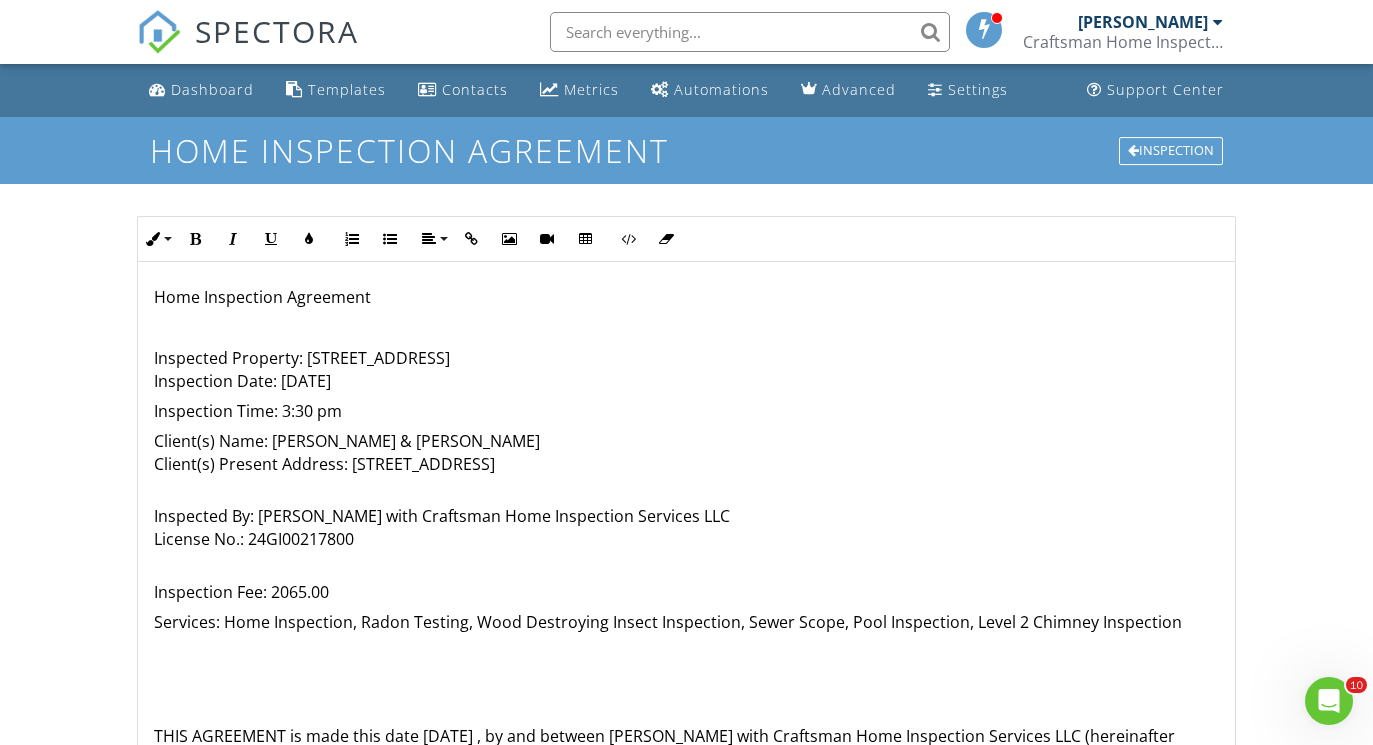 click on "Inspection Fee: 2065.00" at bounding box center [686, 580] 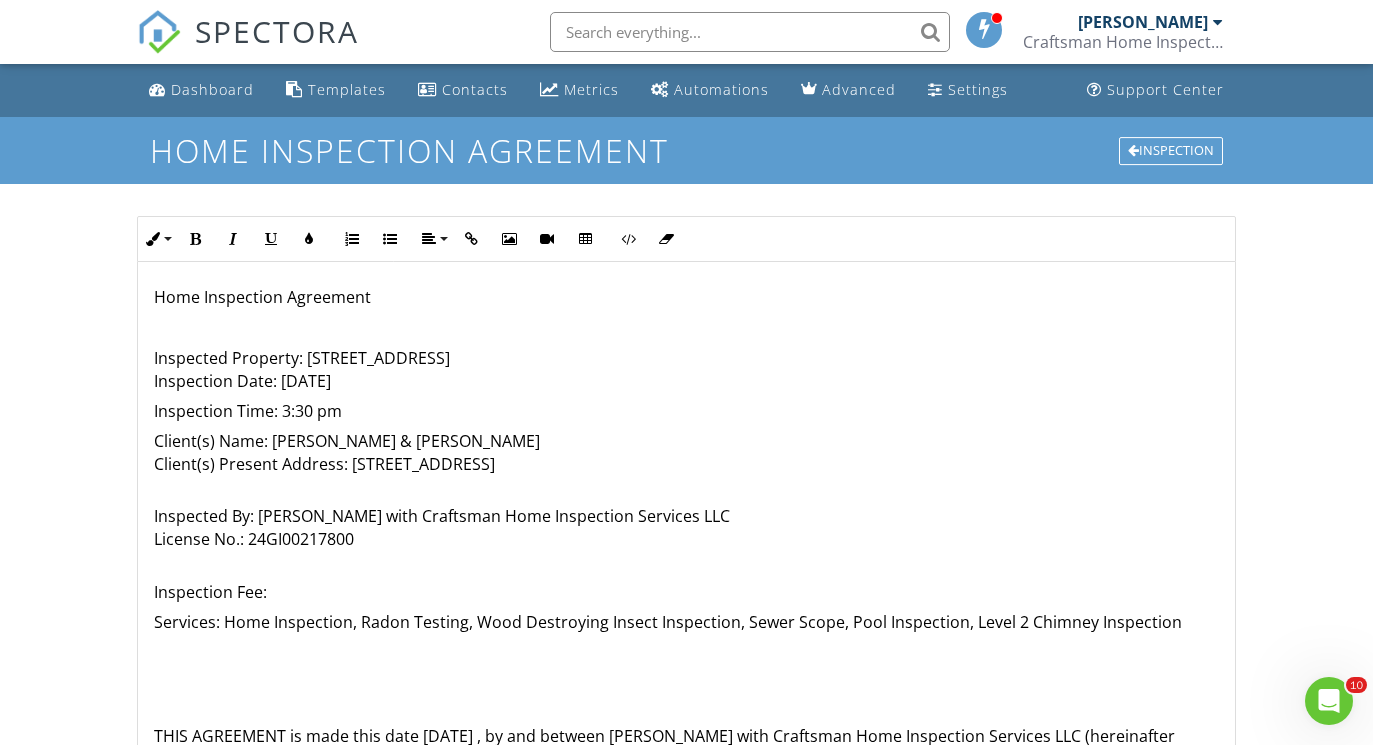 type 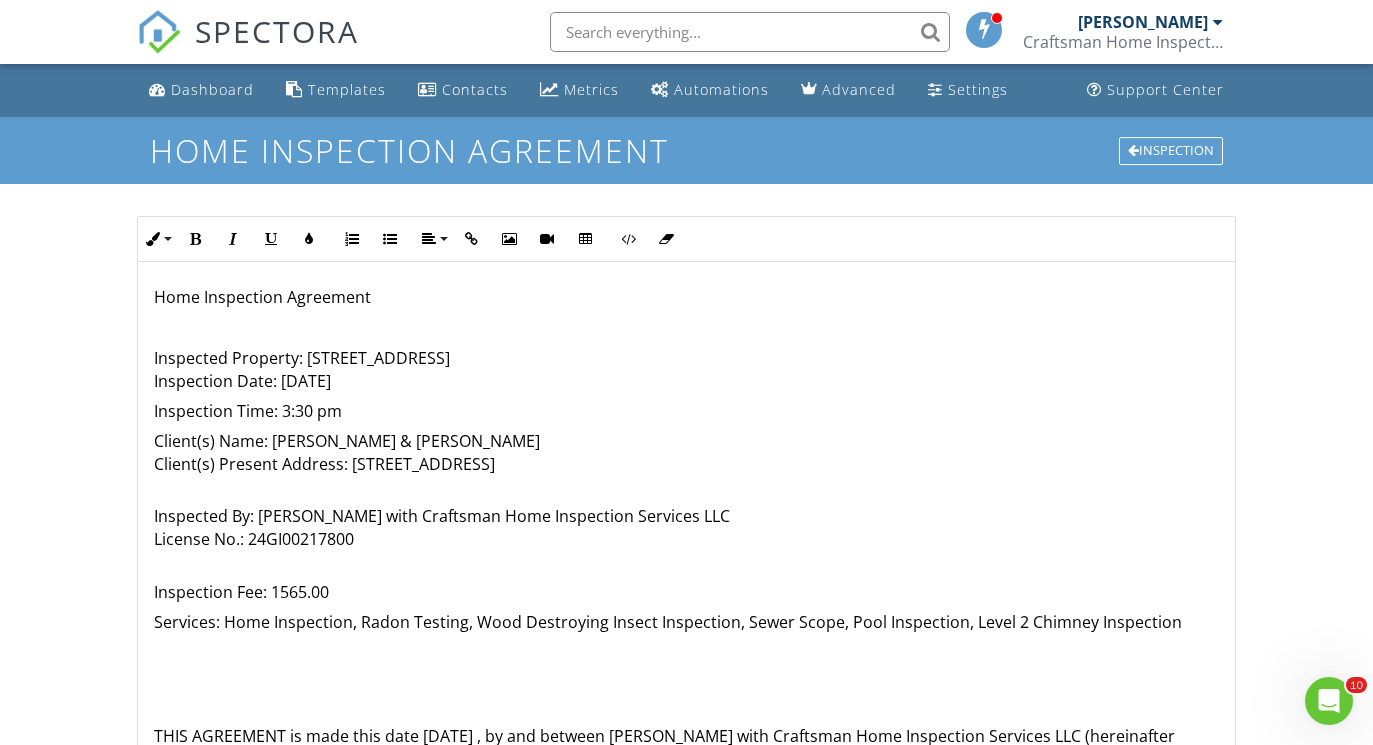 click on "Services: Home Inspection, Radon Testing, Wood Destroying Insect Inspection, Sewer Scope, Pool Inspection, Level 2 Chimney Inspection" at bounding box center [686, 622] 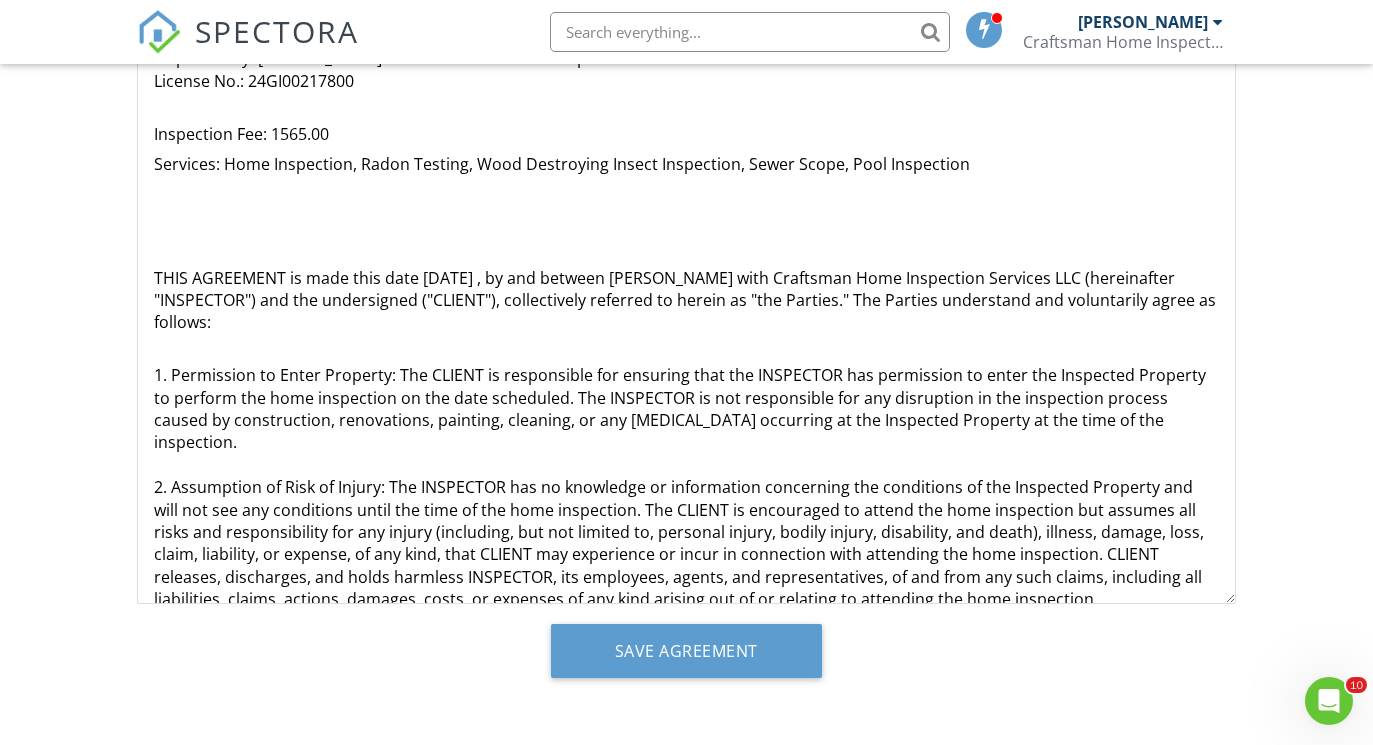 scroll, scrollTop: 458, scrollLeft: 0, axis: vertical 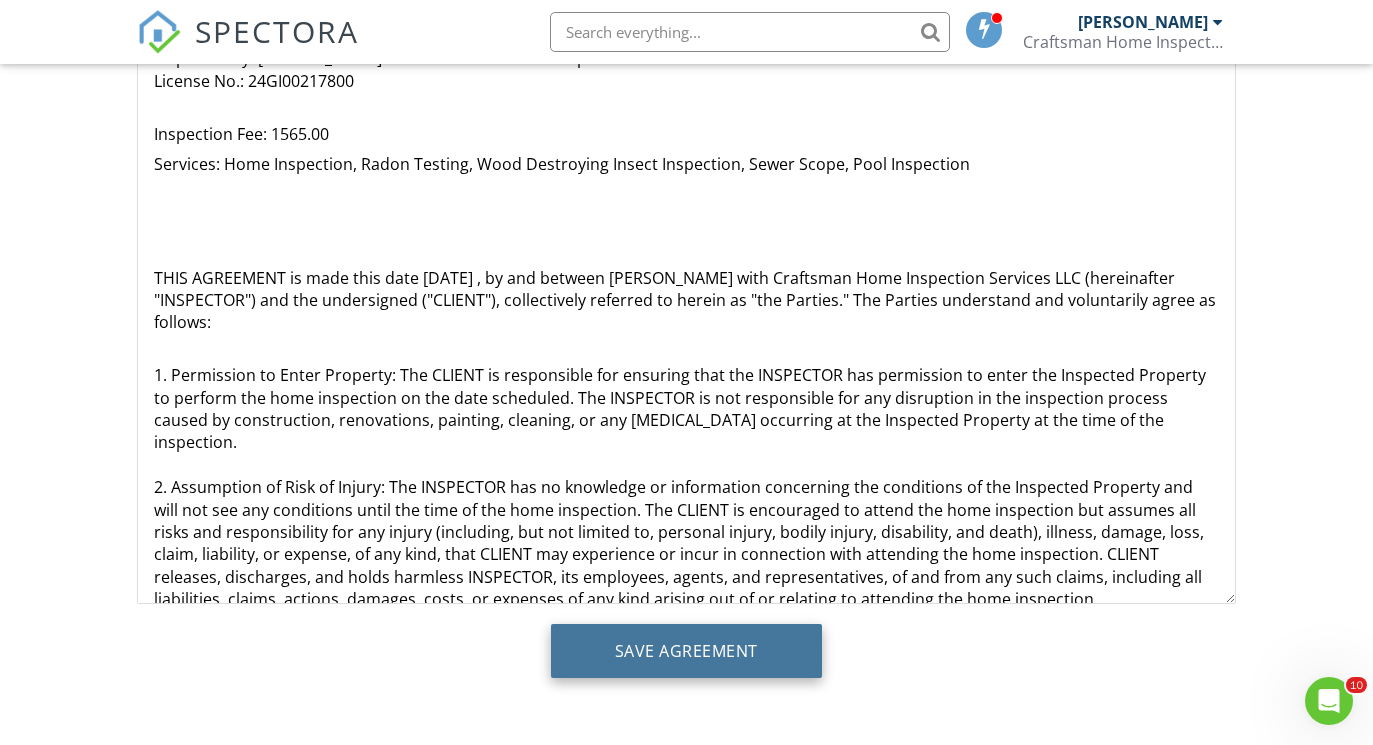 click on "Save Agreement" at bounding box center [686, 651] 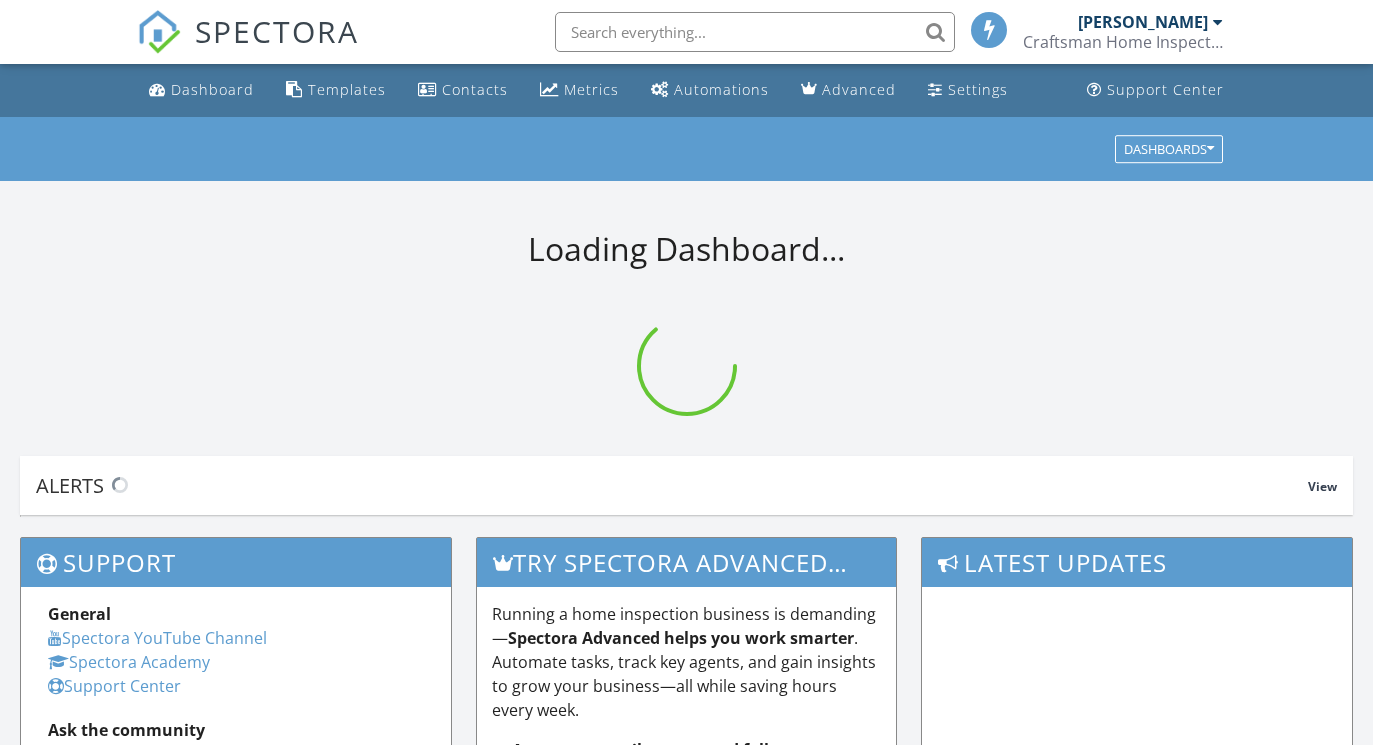 scroll, scrollTop: 0, scrollLeft: 0, axis: both 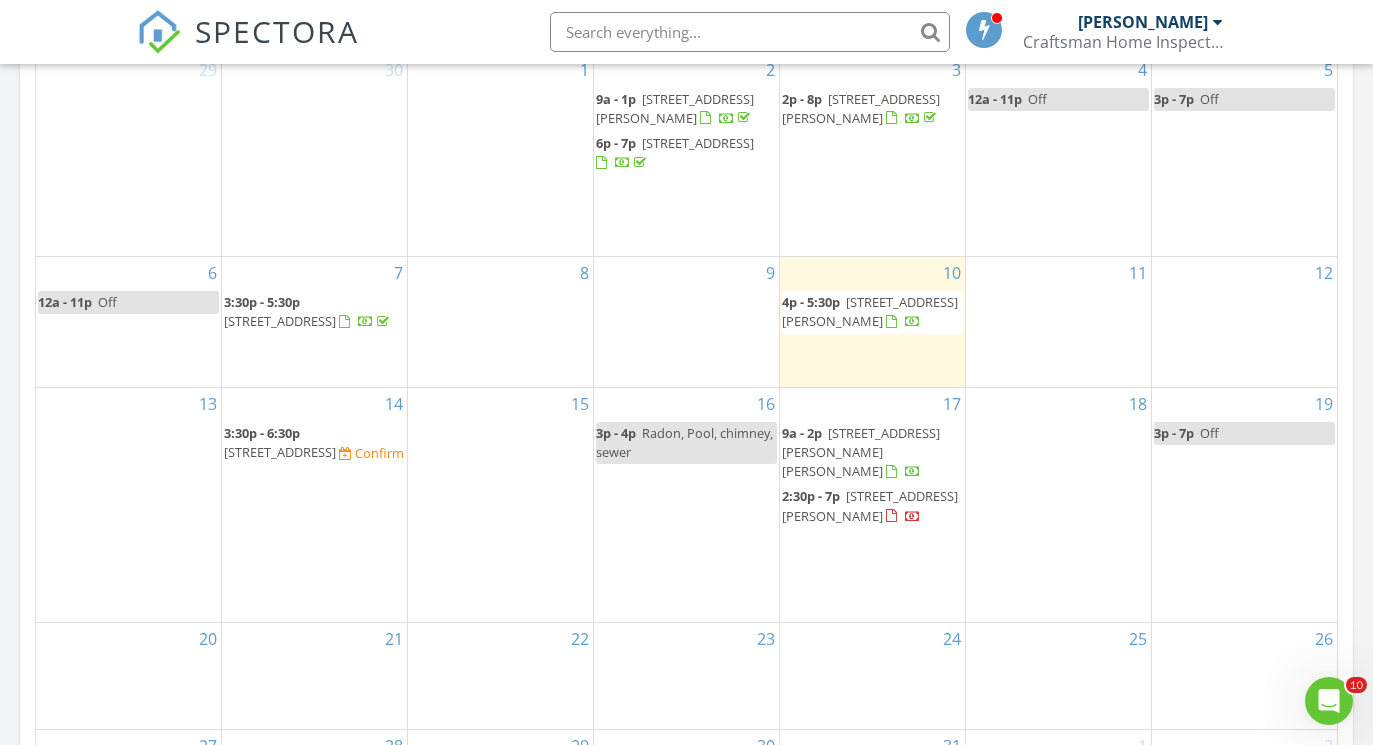 click on "210 Pompton Ave, Pompton Lakes 07442" at bounding box center [280, 452] 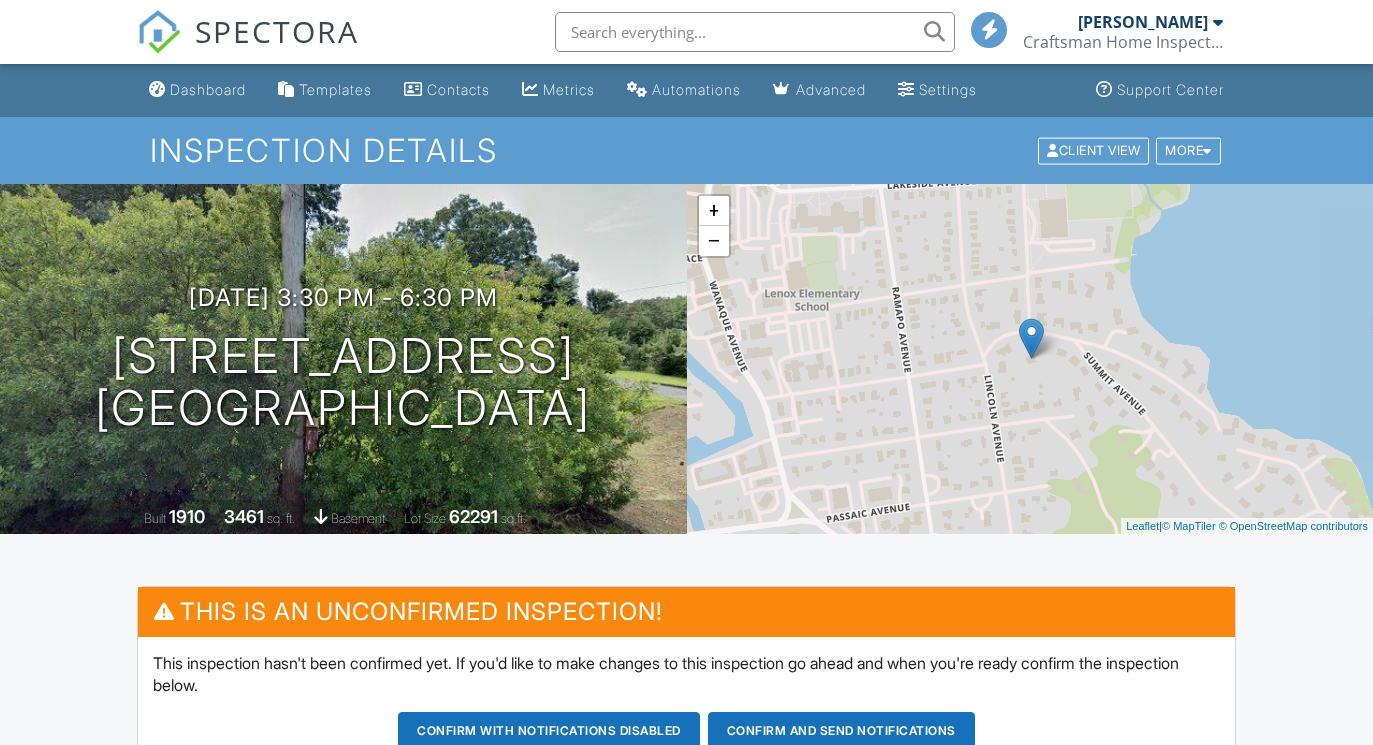 scroll, scrollTop: 0, scrollLeft: 0, axis: both 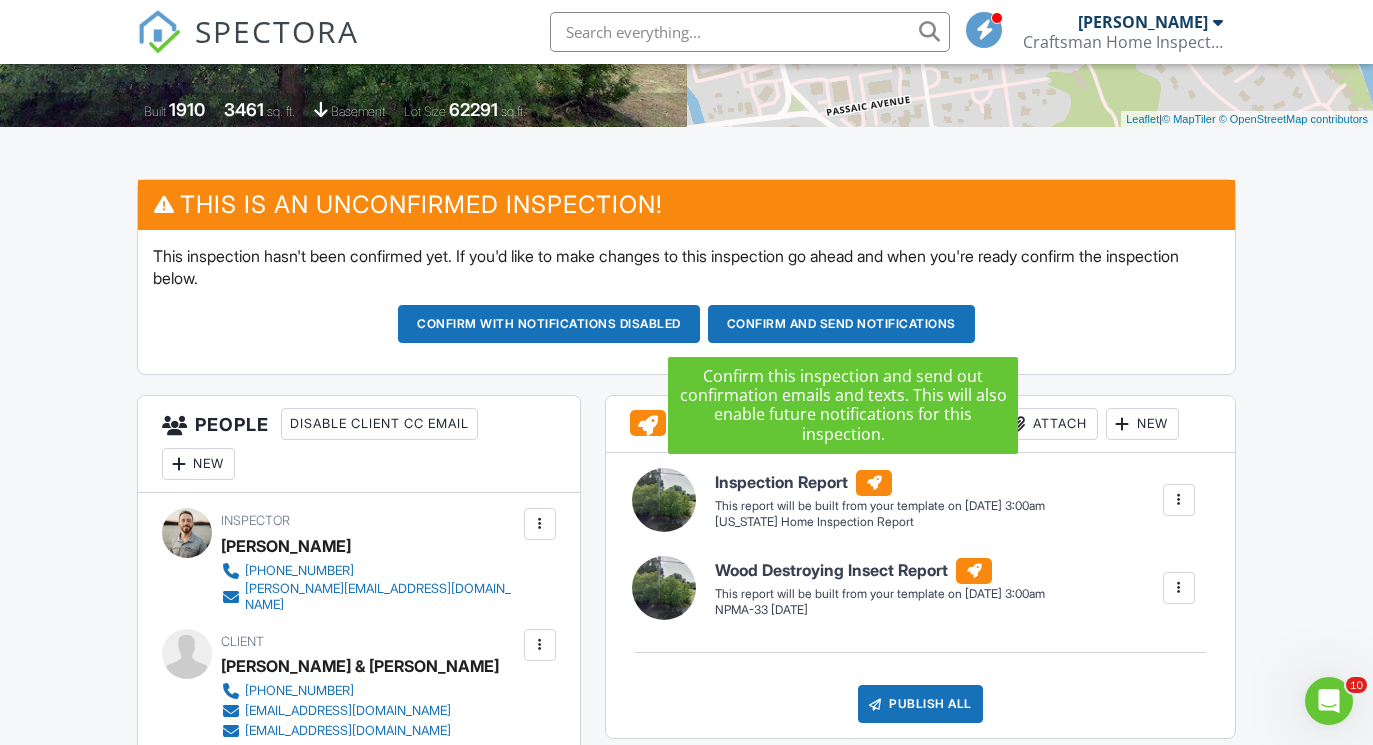click on "Confirm and send notifications" at bounding box center (549, 324) 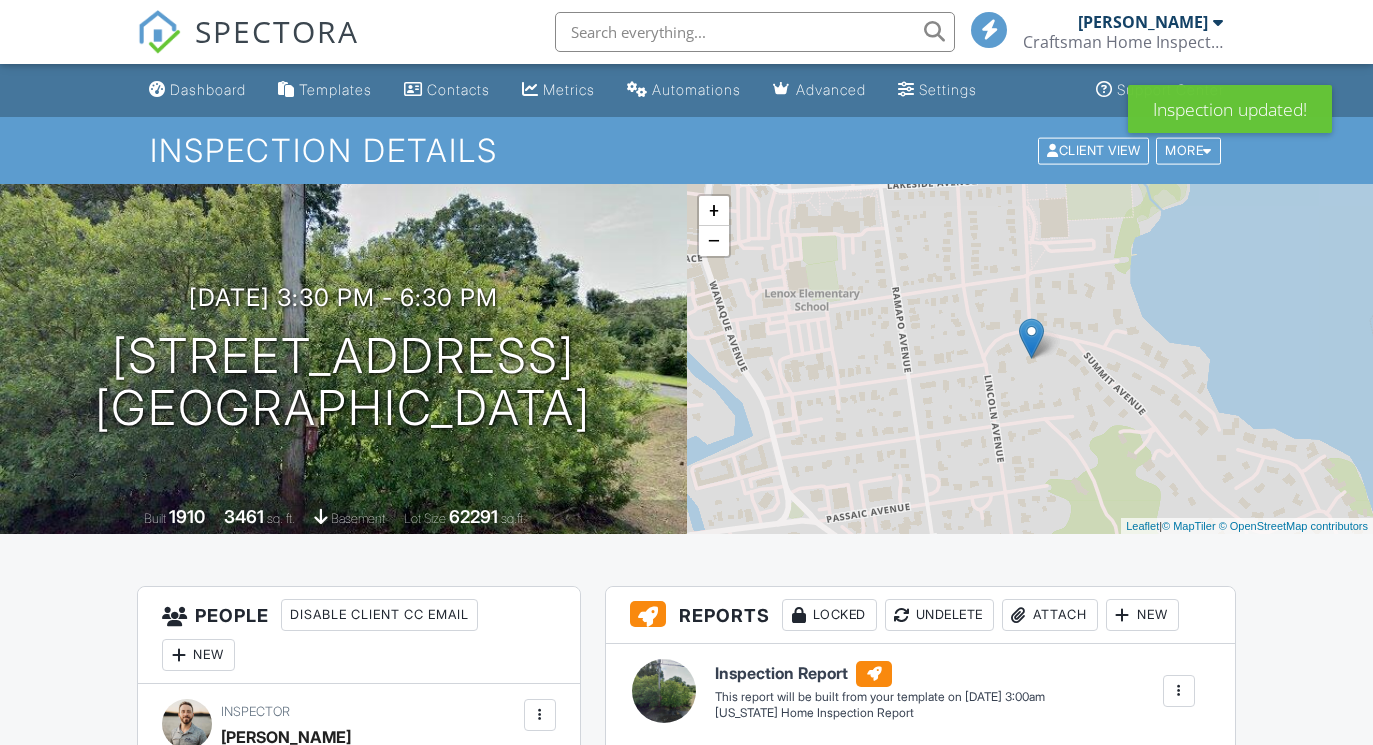 scroll, scrollTop: 0, scrollLeft: 0, axis: both 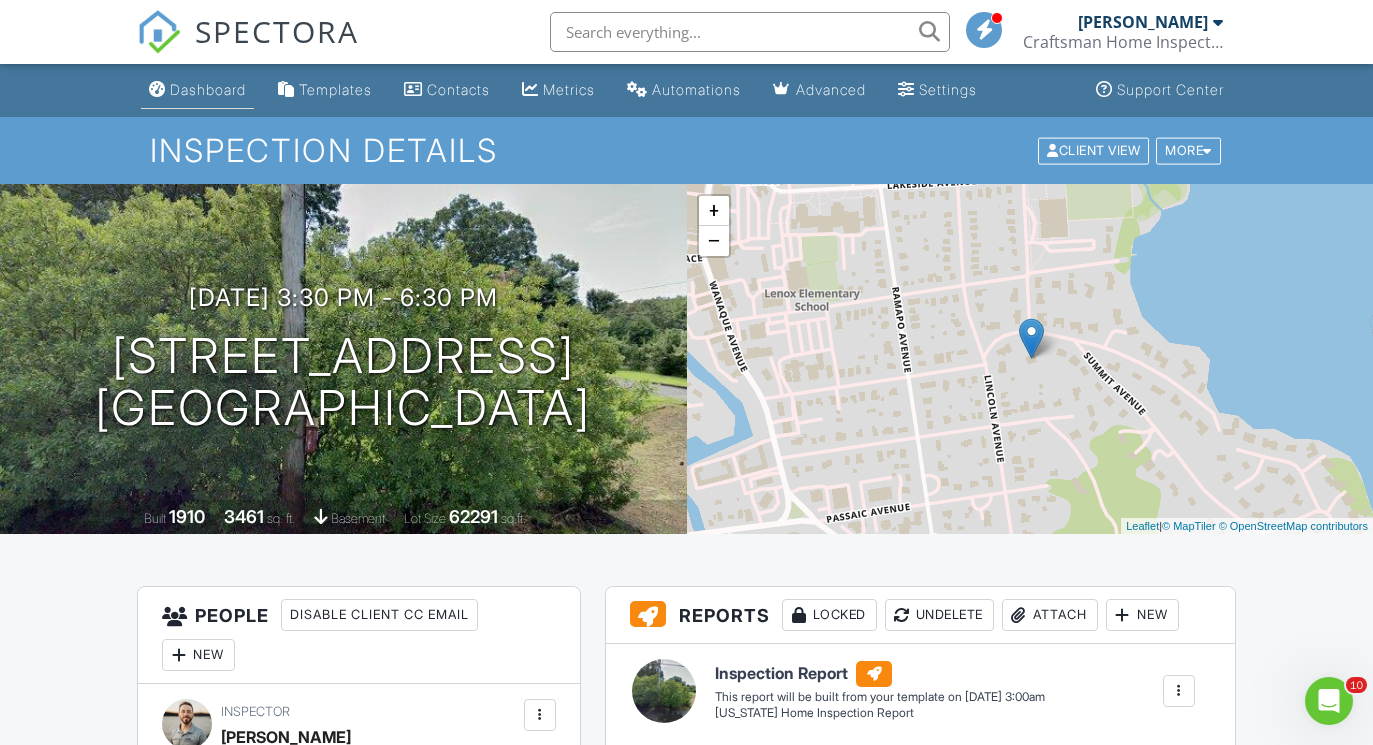 click on "Dashboard" at bounding box center (208, 89) 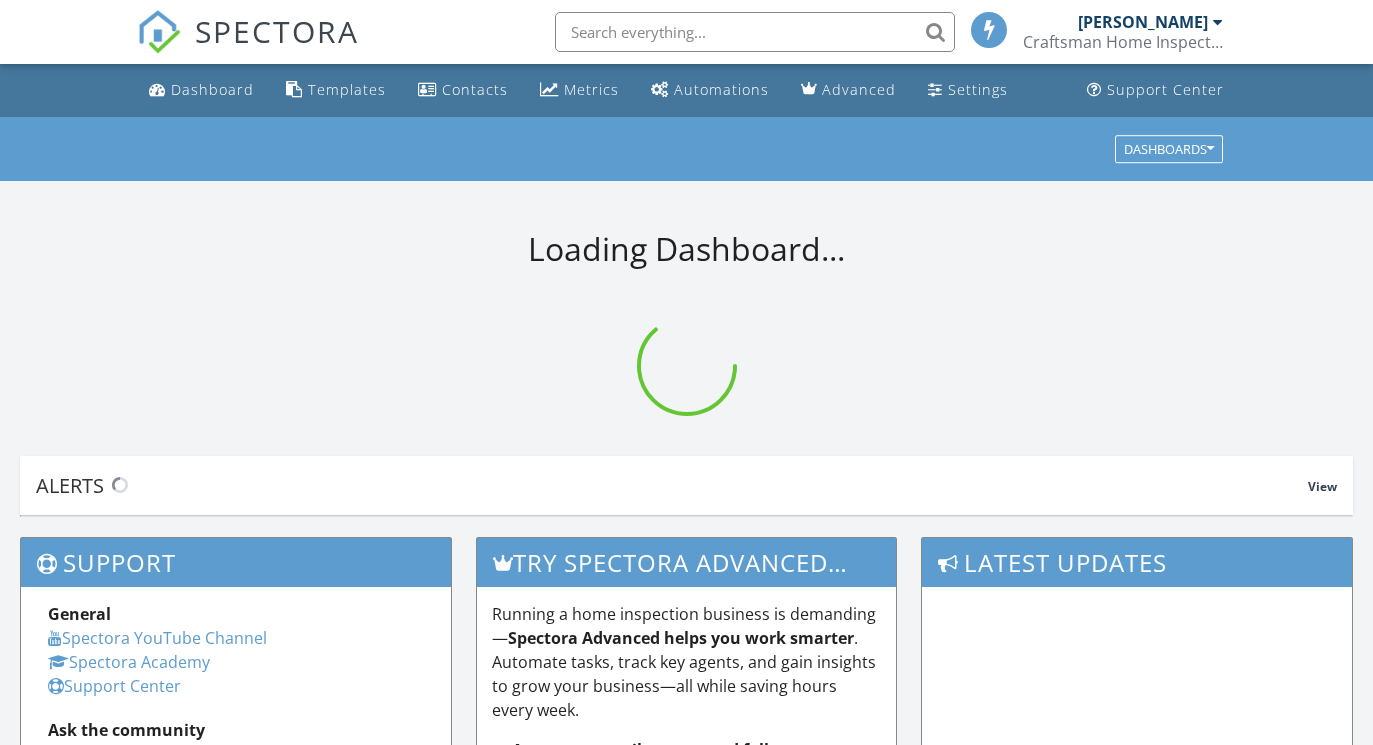 scroll, scrollTop: 0, scrollLeft: 0, axis: both 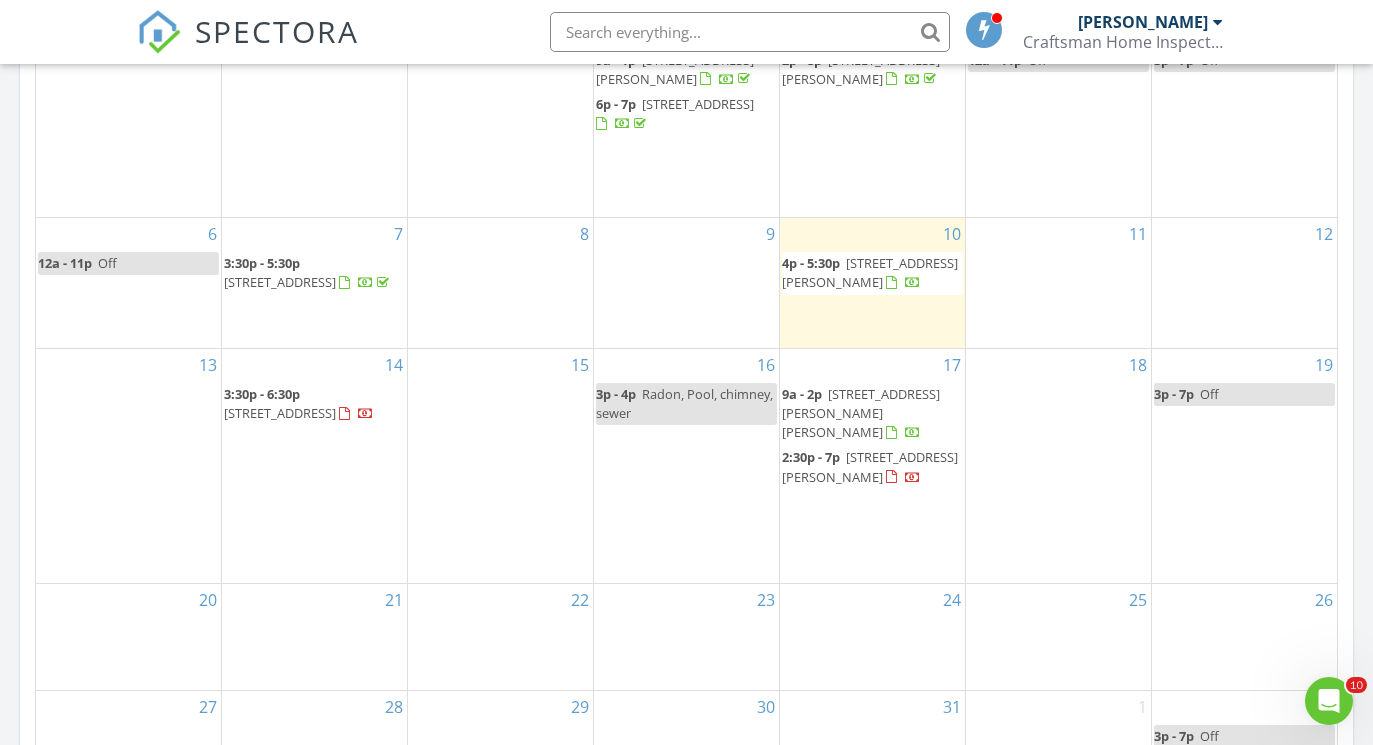 click on "16
3p - 4p
Radon, Pool, chimney, sewer" at bounding box center (686, 466) 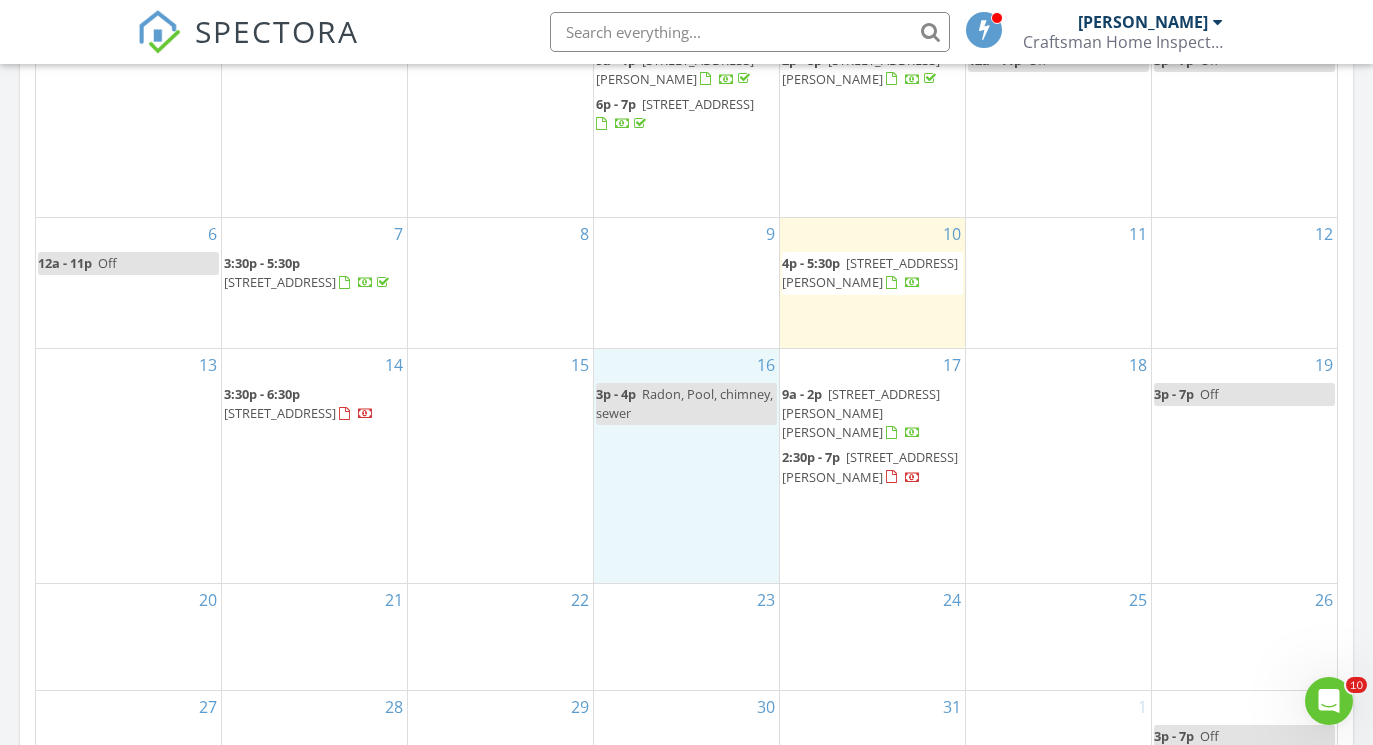 click on "210 Pompton Ave, Pompton Lakes 07442" at bounding box center [280, 413] 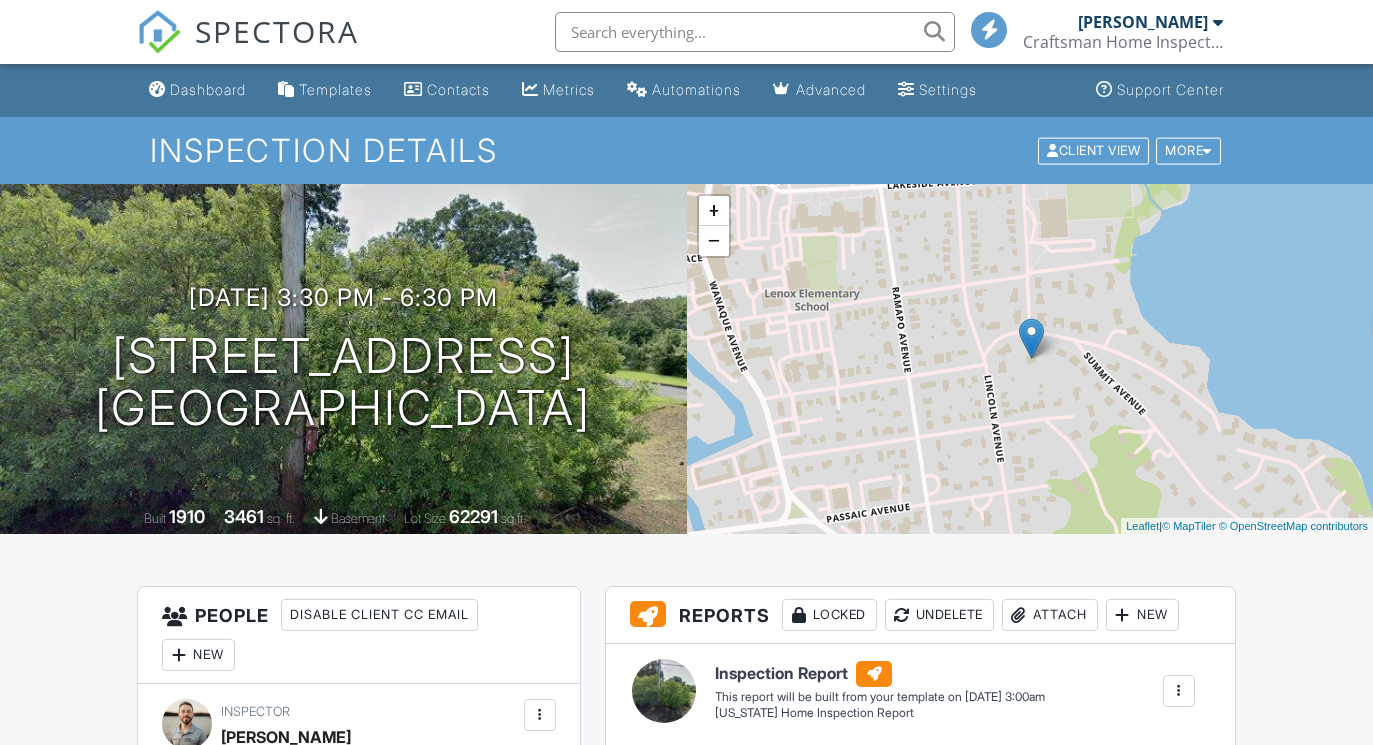 scroll, scrollTop: 268, scrollLeft: 0, axis: vertical 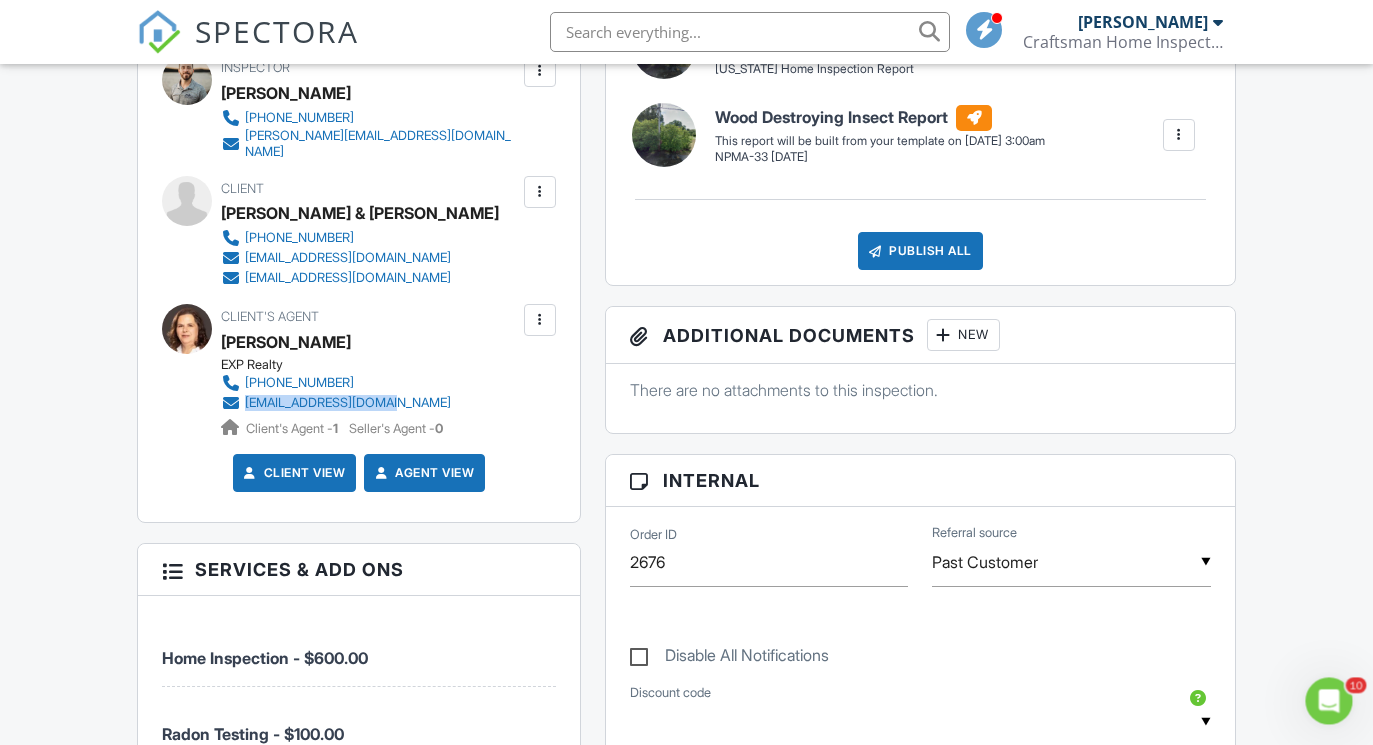 drag, startPoint x: 483, startPoint y: 392, endPoint x: 249, endPoint y: 387, distance: 234.0534 